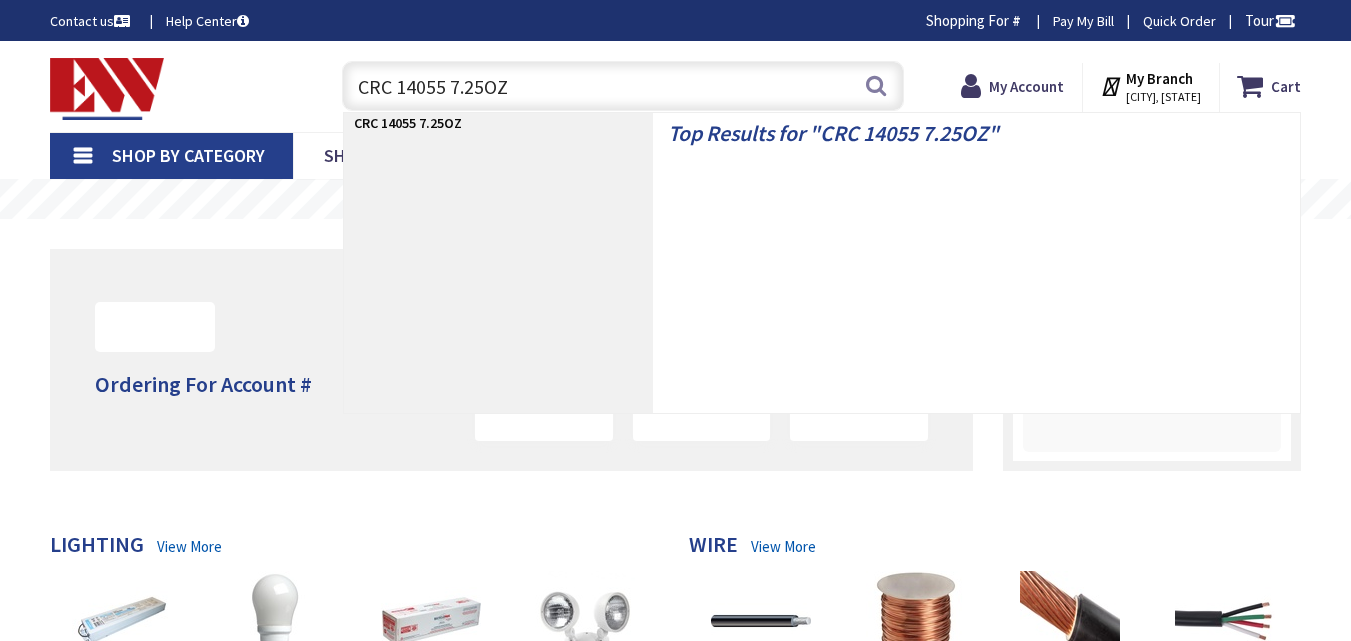 scroll, scrollTop: 0, scrollLeft: 0, axis: both 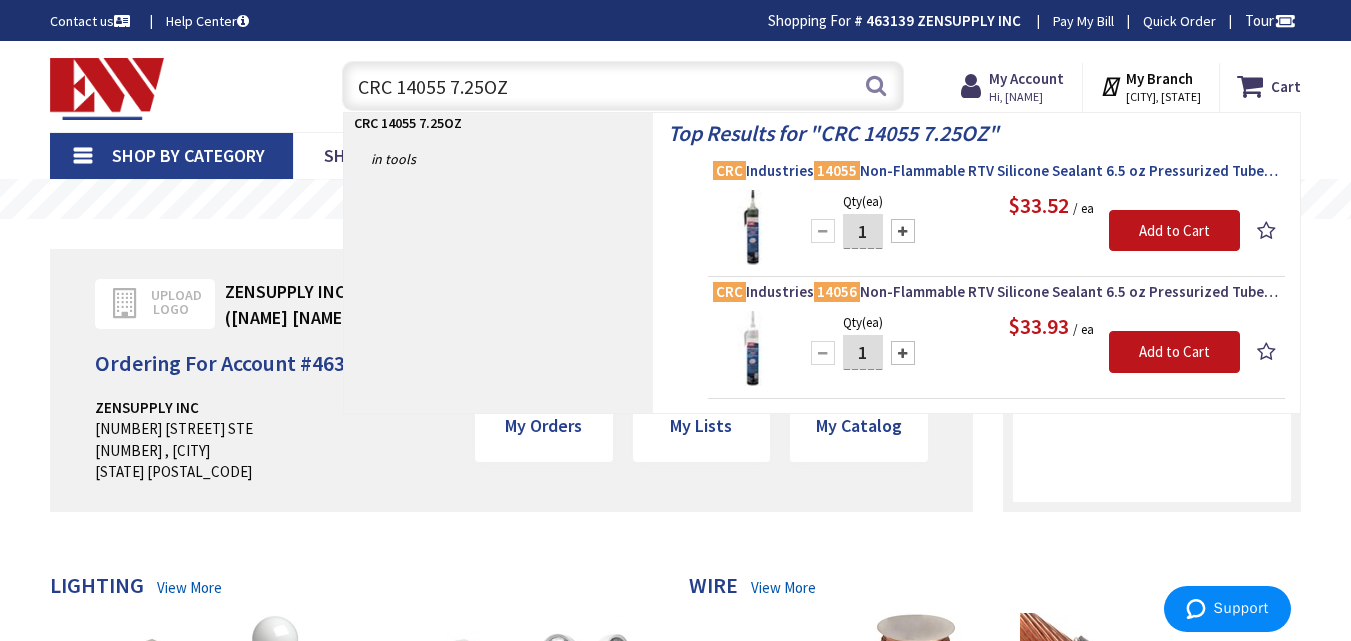 type on "CRC 14055 7.25OZ" 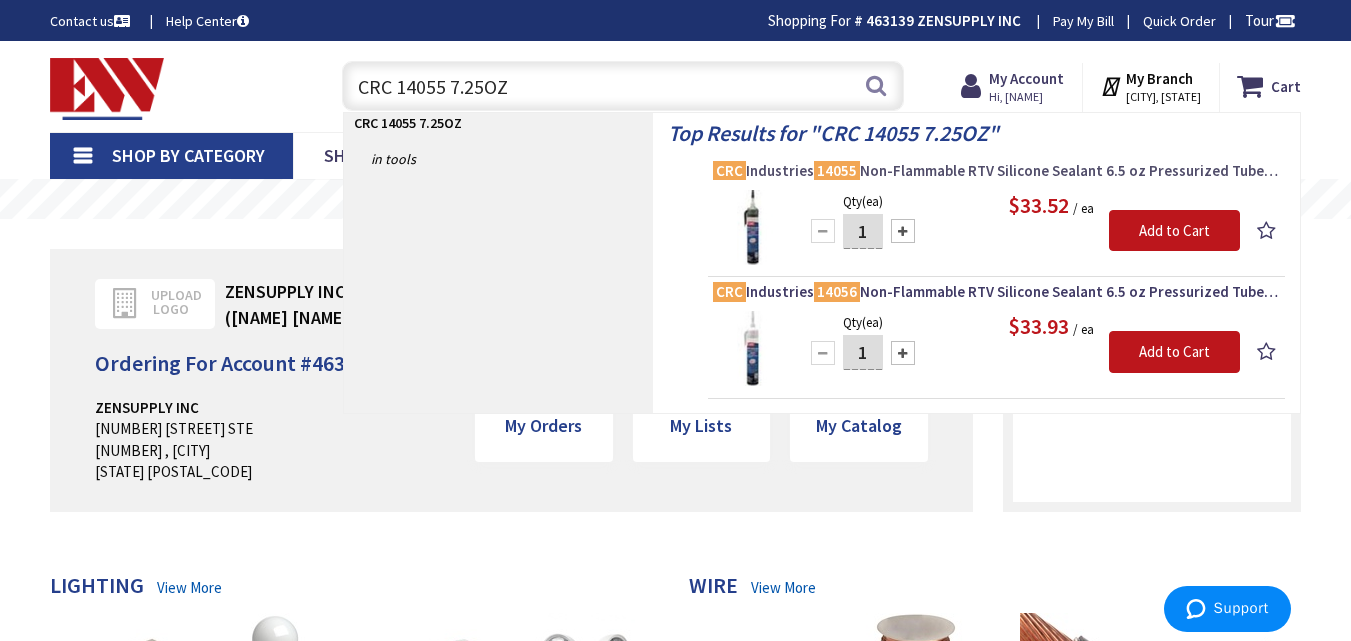 click on "CRC  Industries  14055  Non-Flammable RTV Silicone Sealant 6.5 oz Pressurized Tube With Select-a-BEAD® Nozzle Clear" at bounding box center (996, 171) 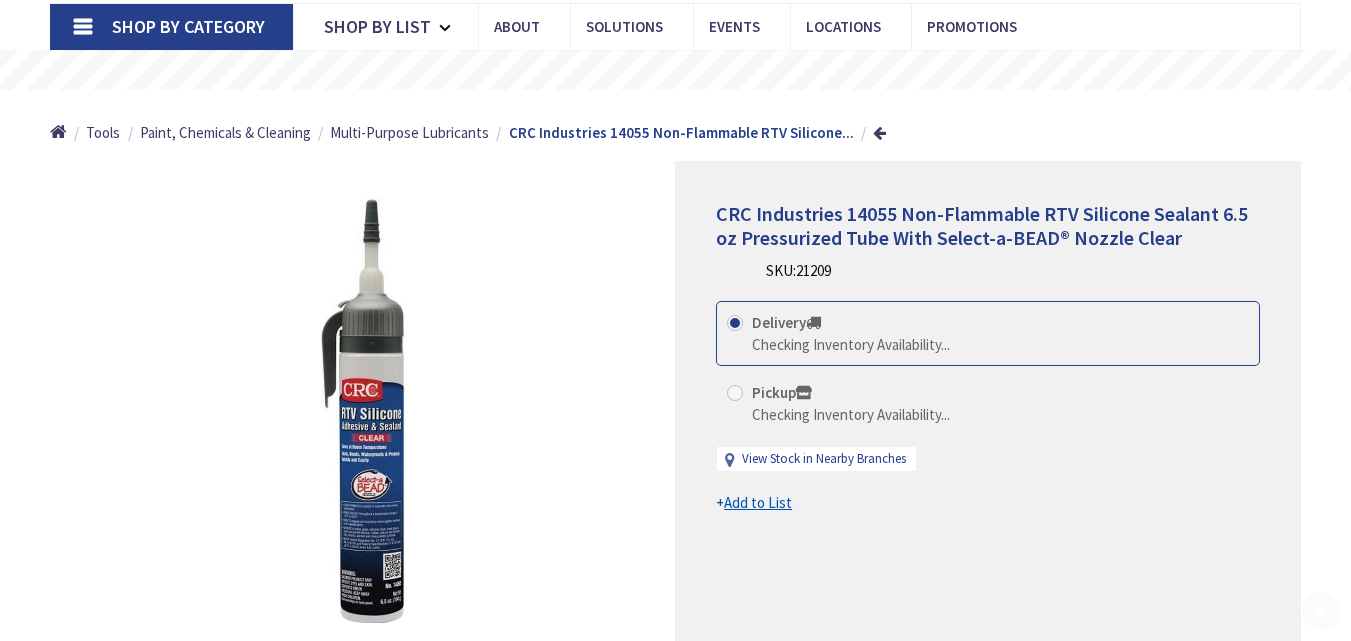 scroll, scrollTop: 200, scrollLeft: 0, axis: vertical 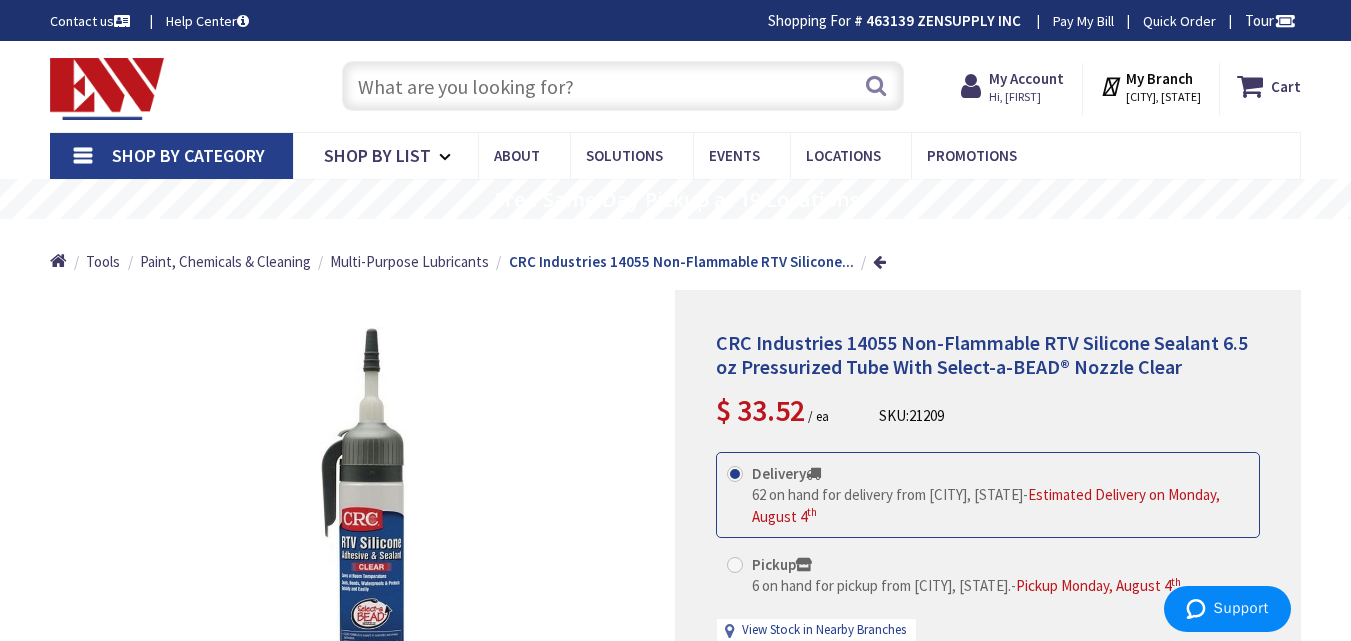 click at bounding box center [623, 86] 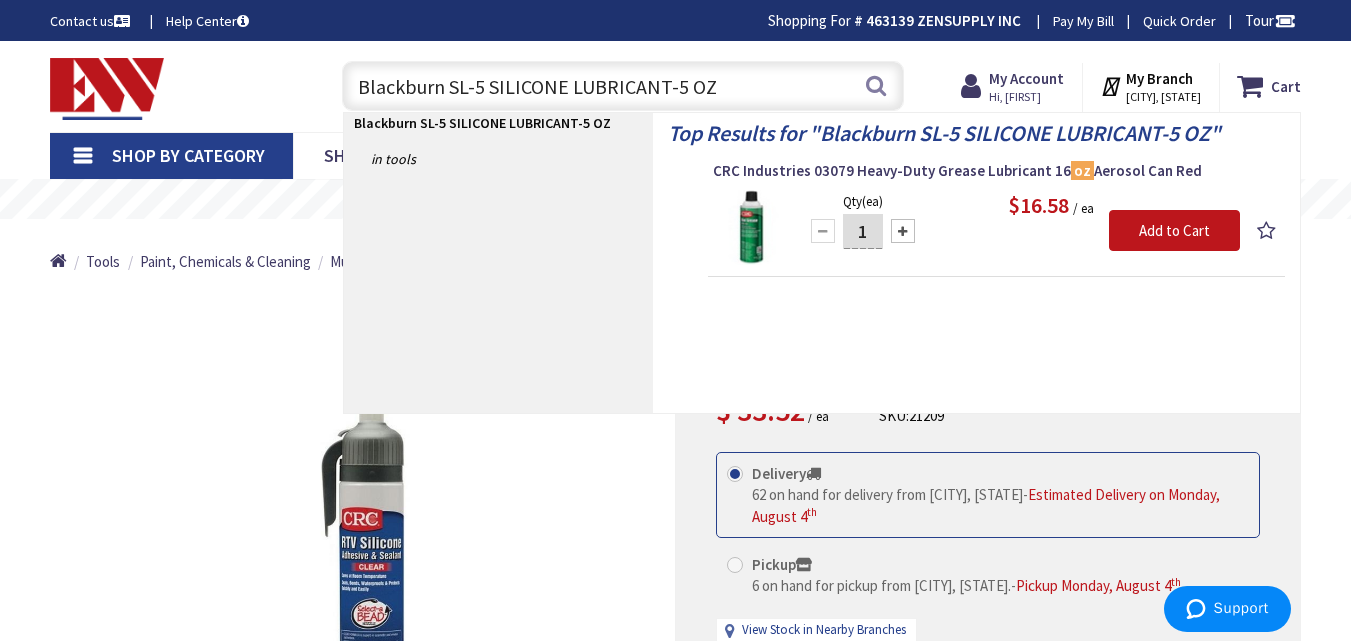 type on "Blackburn SL-5 SILICONE LUBRICANT-5 OZ" 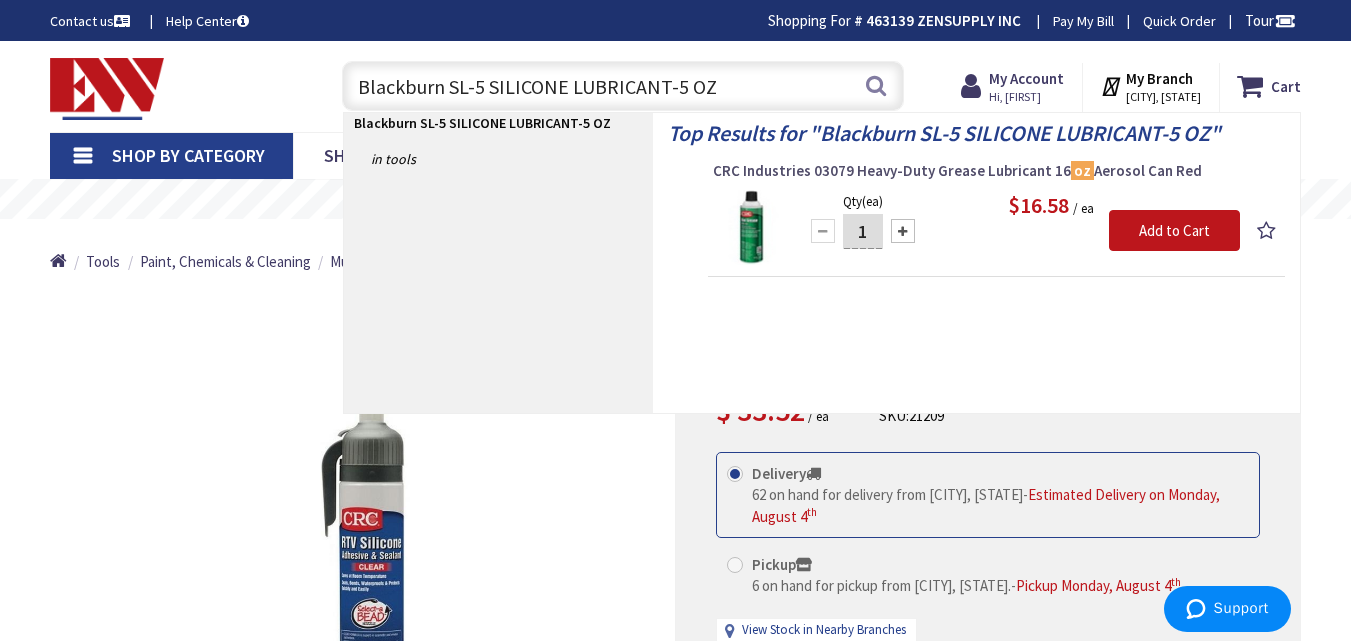 click on "CRC Industries 03079 Heavy-Duty Grease Lubricant 16  oz  Aerosol Can Red" at bounding box center [996, 171] 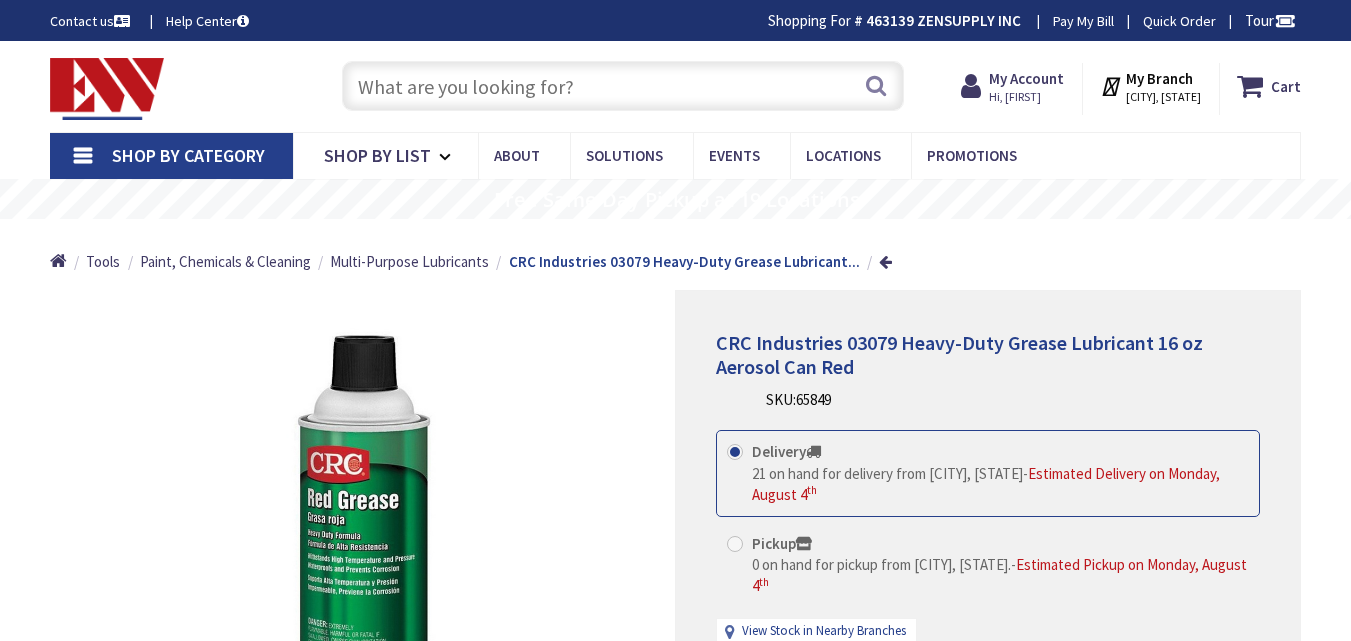 scroll, scrollTop: 0, scrollLeft: 0, axis: both 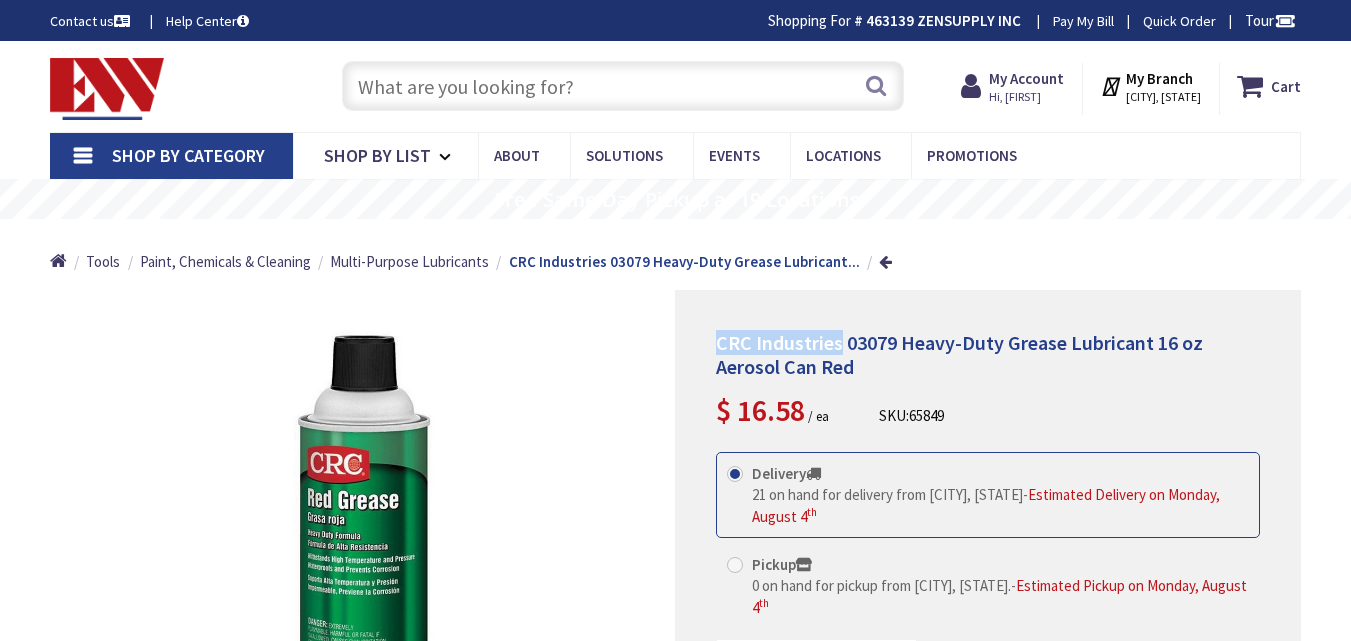 click on "CRC Industries 03079 Heavy-Duty Grease Lubricant 16 oz Aerosol Can Red
$
16.58
/ ea
SKU:                 65849
This product is Discontinued
Delivery
21 on hand for delivery from Middletown, CT th" at bounding box center [988, 558] 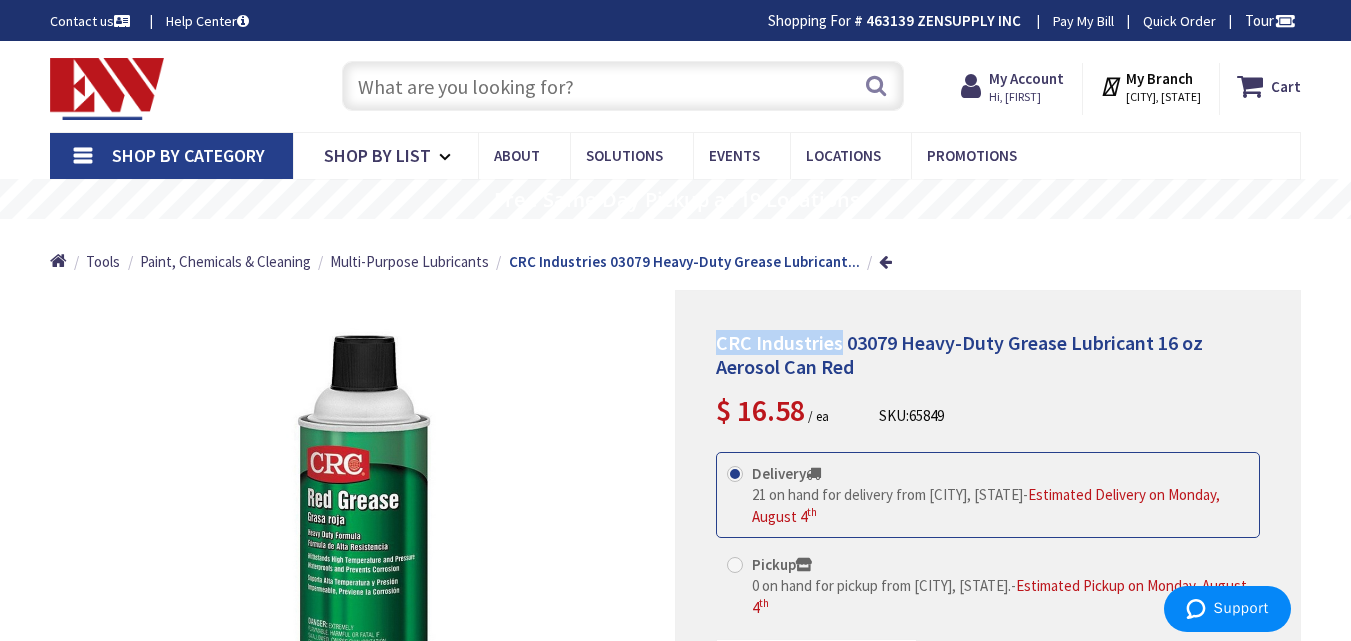 scroll, scrollTop: 0, scrollLeft: 0, axis: both 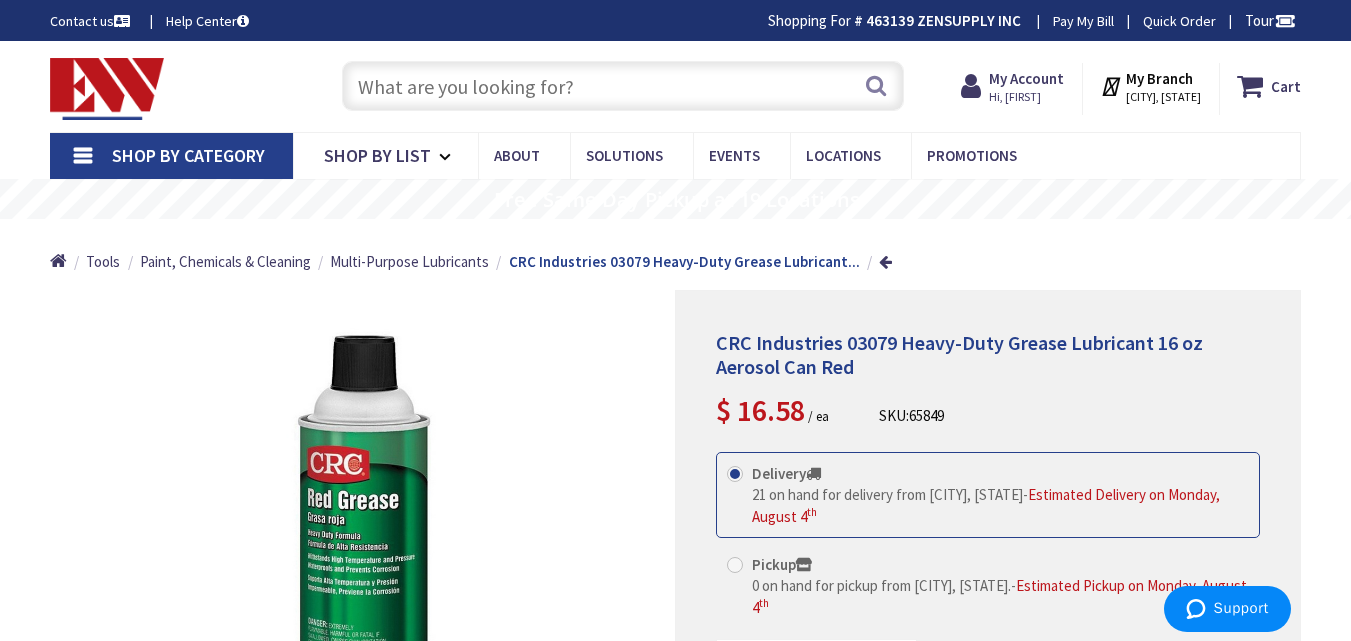click at bounding box center [623, 86] 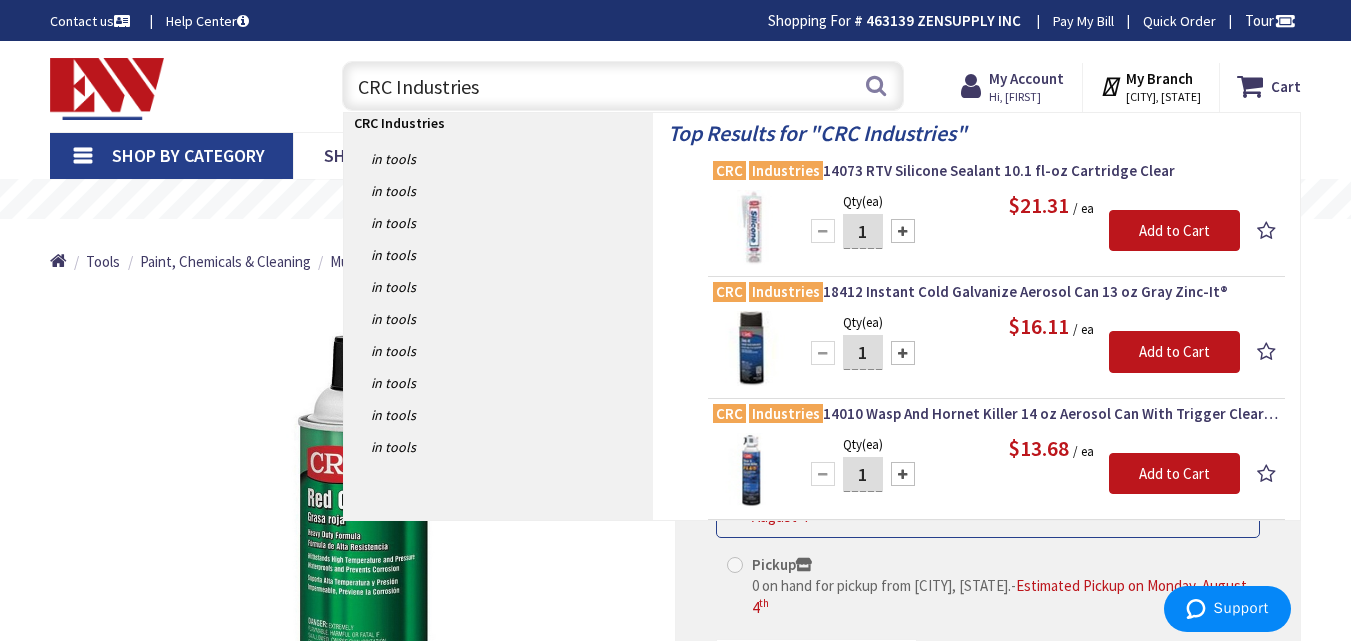 click on "CRC Industries" at bounding box center (623, 86) 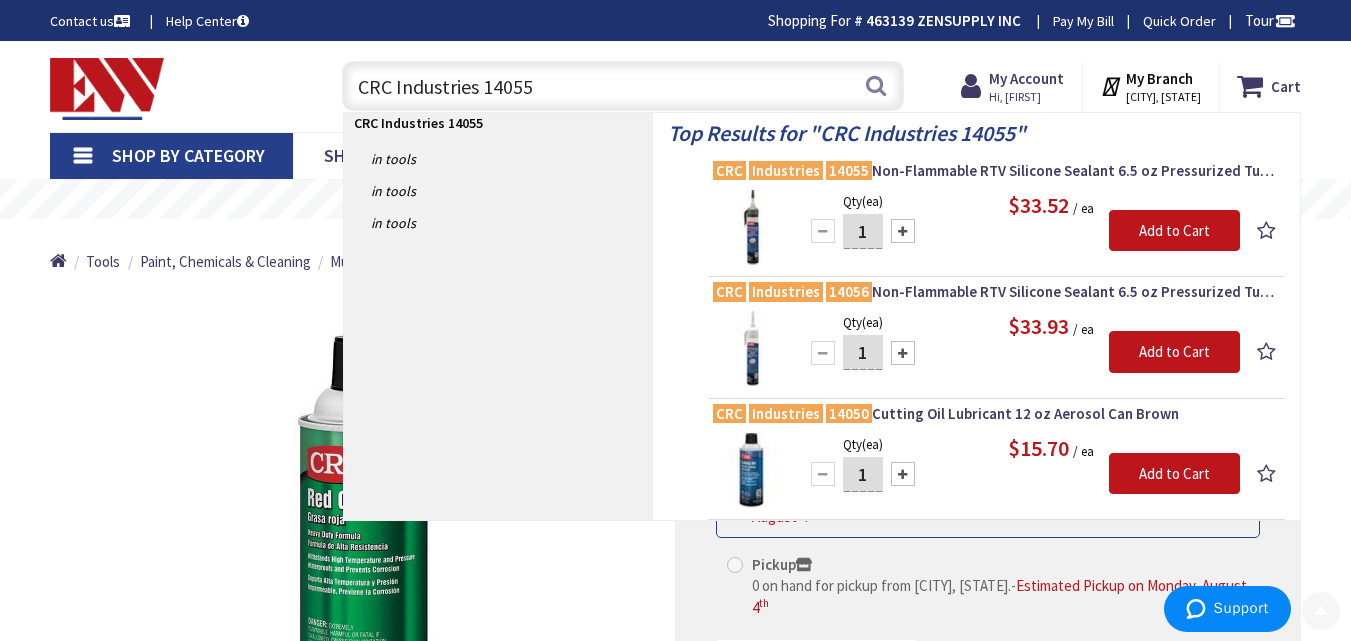 scroll, scrollTop: 200, scrollLeft: 0, axis: vertical 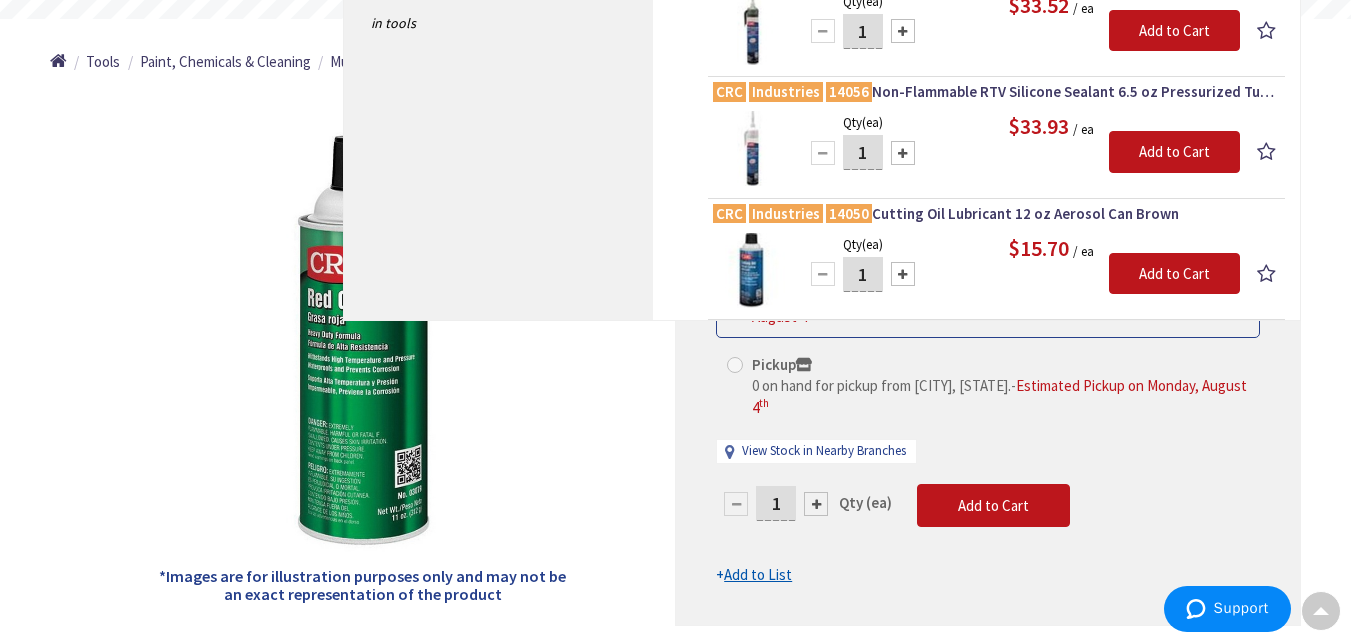 type on "CRC Industries 14055" 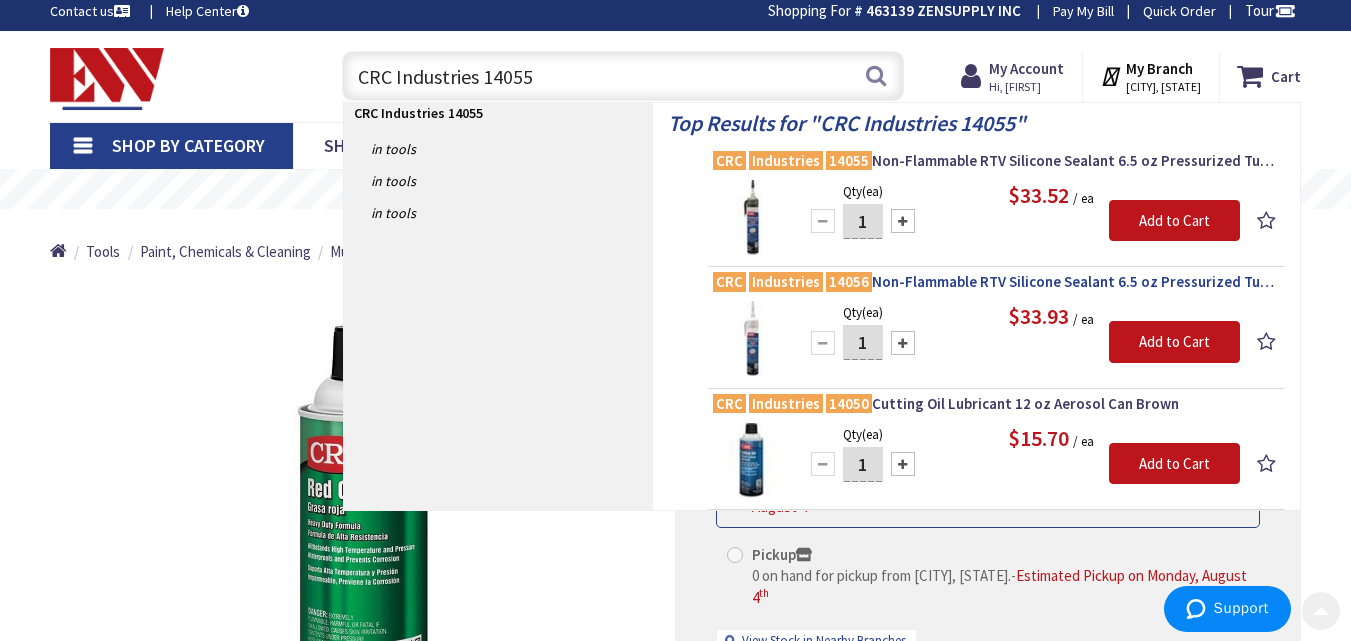 scroll, scrollTop: 0, scrollLeft: 0, axis: both 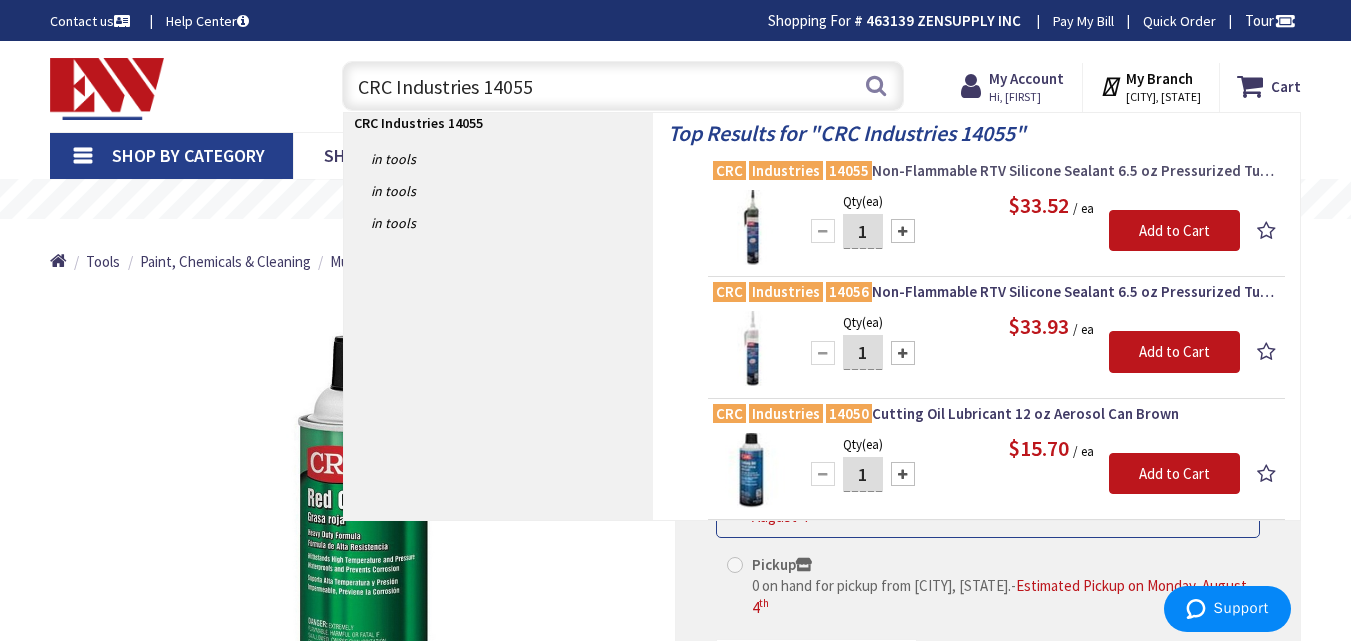click on "CRC   Industries   14055  Non-Flammable RTV Silicone Sealant 6.5 oz Pressurized Tube With Select-a-BEAD® Nozzle Clear" at bounding box center [996, 171] 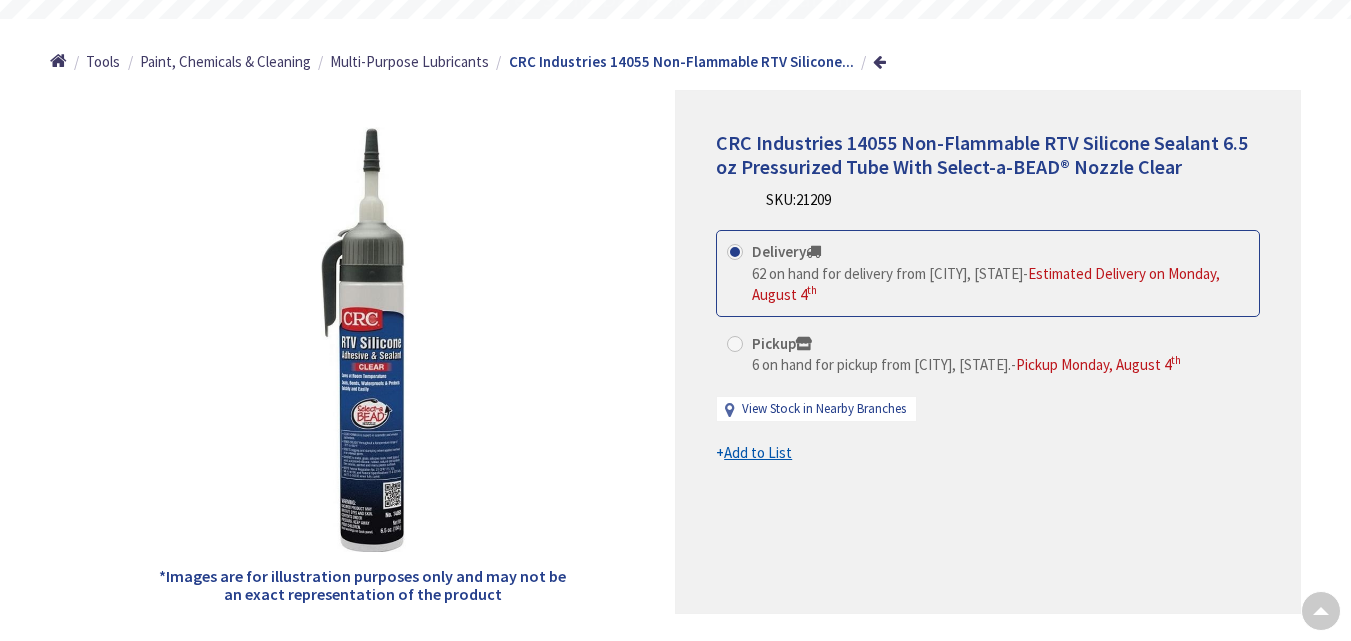 scroll, scrollTop: 200, scrollLeft: 0, axis: vertical 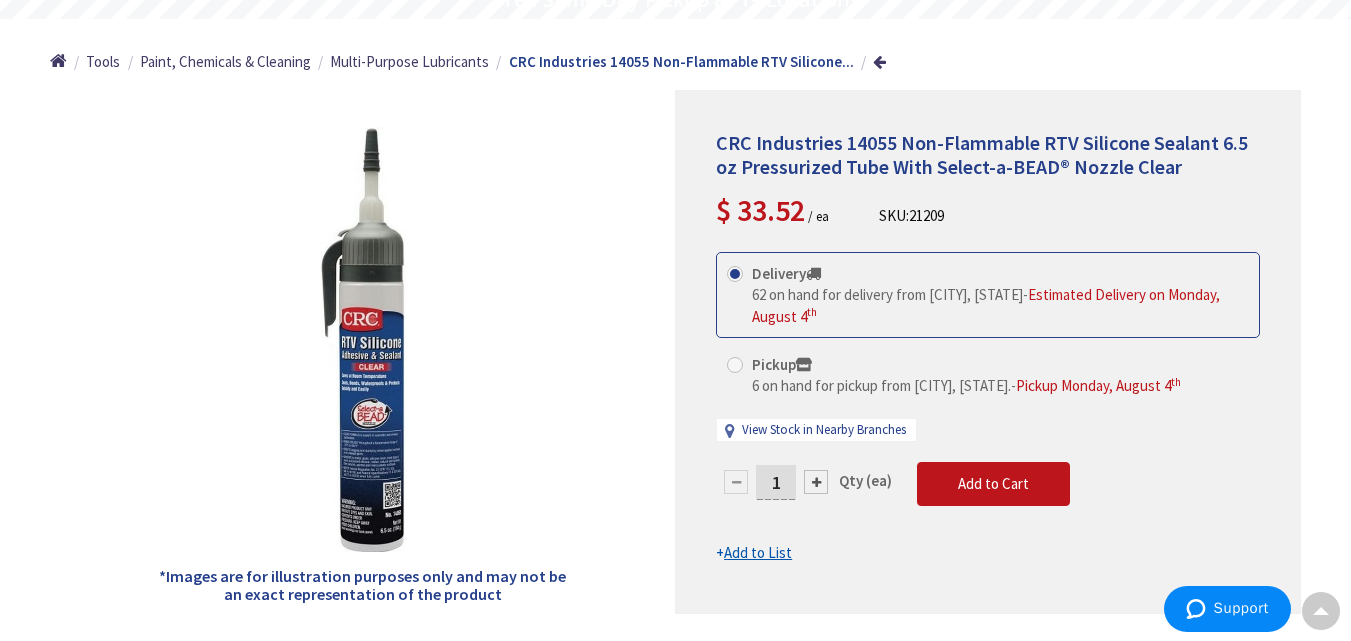 click on "21209" at bounding box center (926, 215) 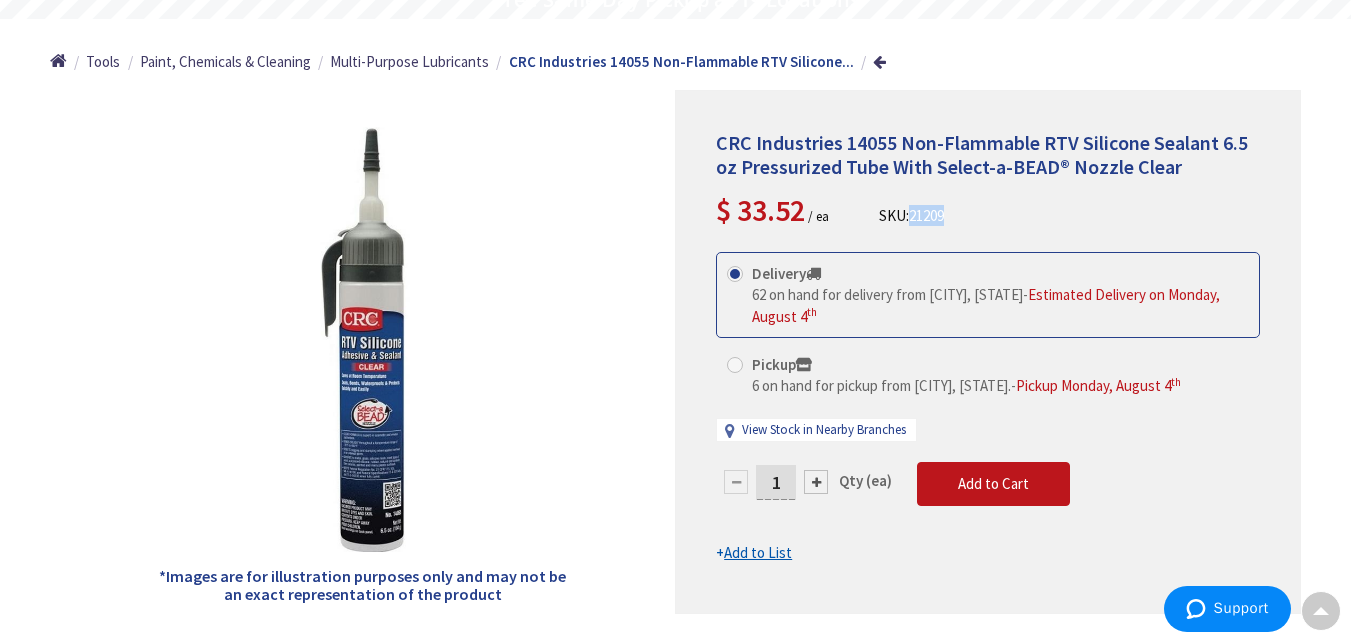 click on "21209" at bounding box center (926, 215) 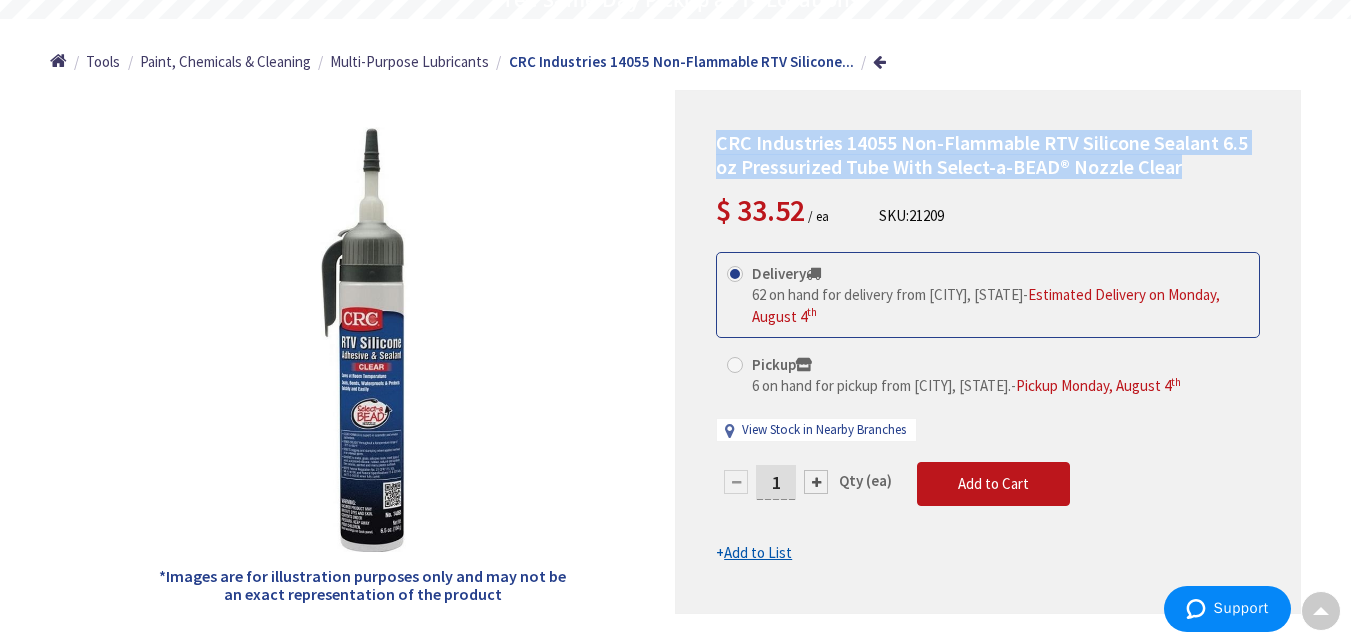 copy on "CRC Industries 14055 Non-Flammable RTV Silicone Sealant 6.5 oz Pressurized Tube With Select-a-BEAD® Nozzle Clear" 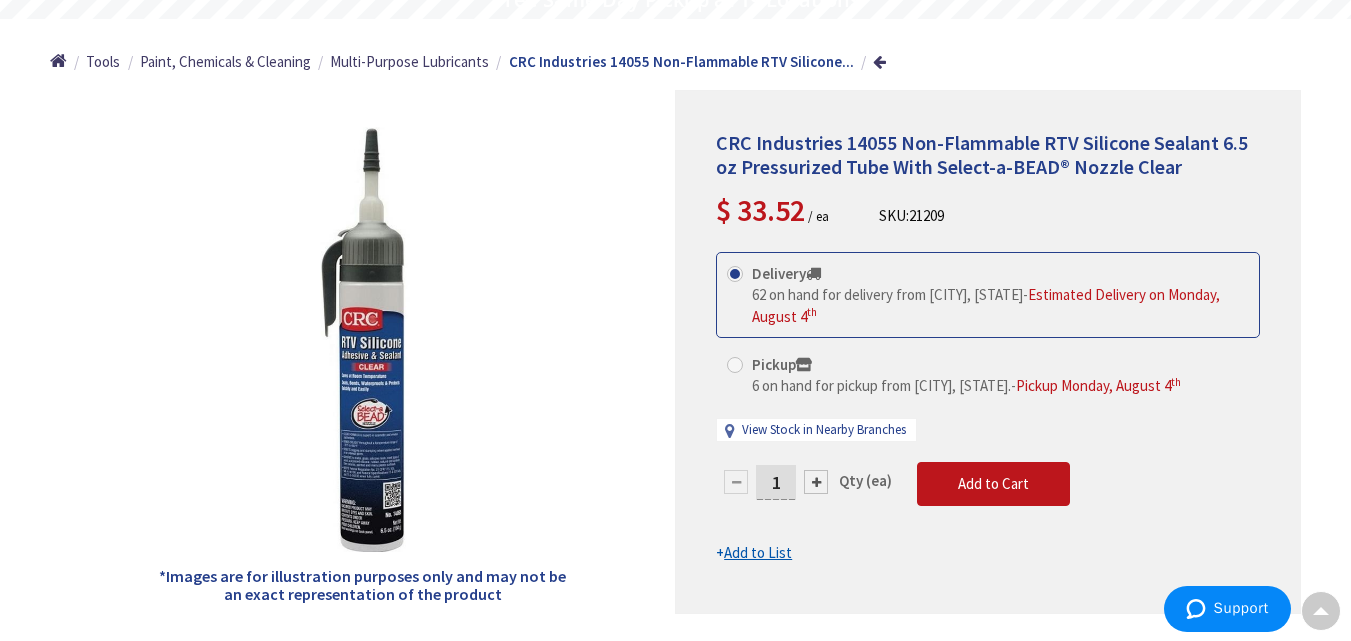 click on "21209" at bounding box center [926, 215] 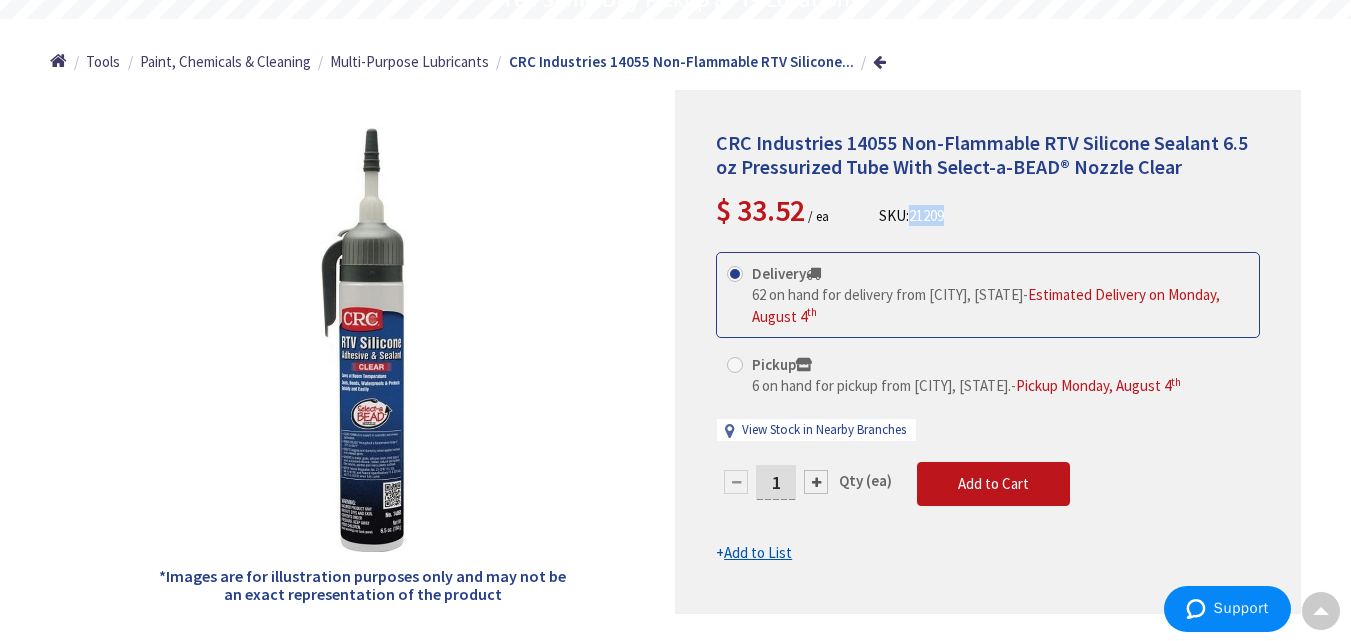 click on "21209" at bounding box center (926, 215) 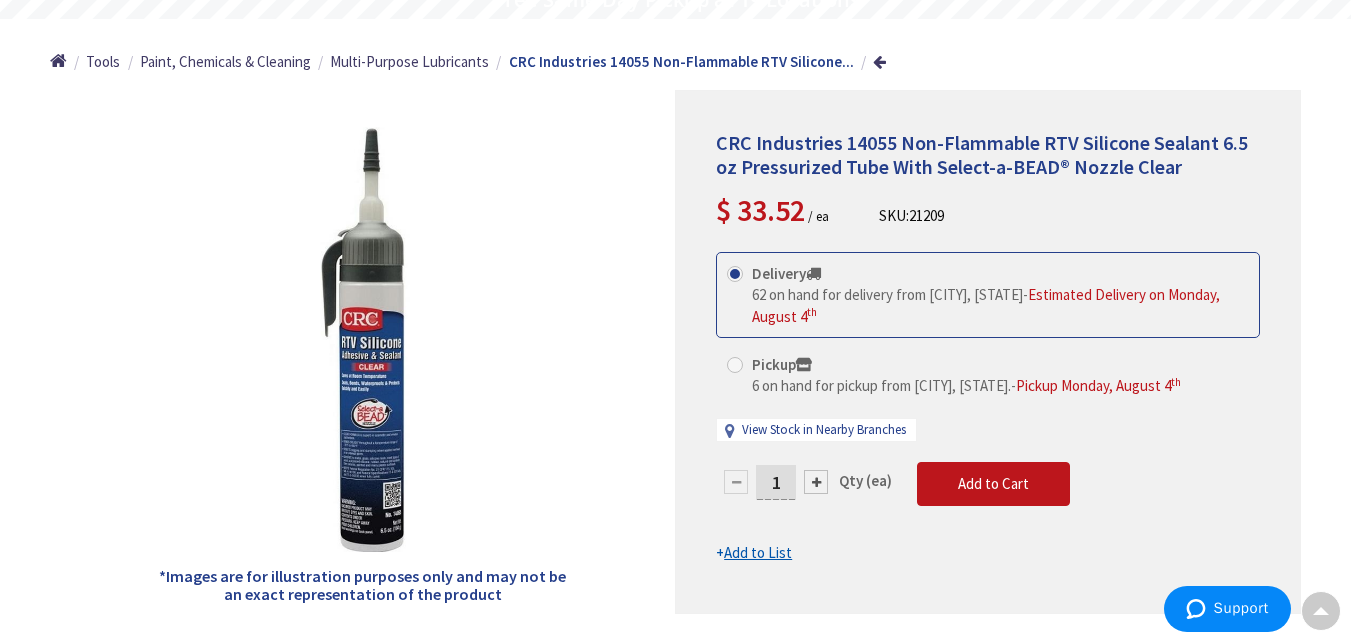 click on "21209" at bounding box center [926, 215] 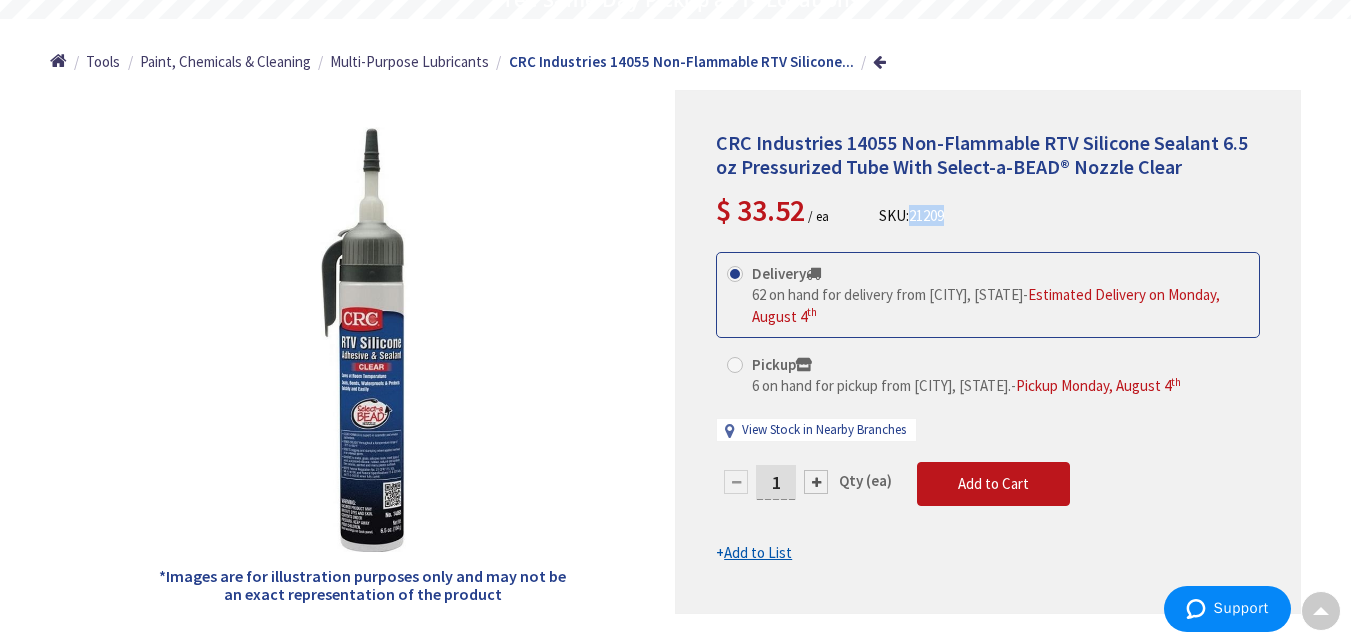 click on "21209" at bounding box center (926, 215) 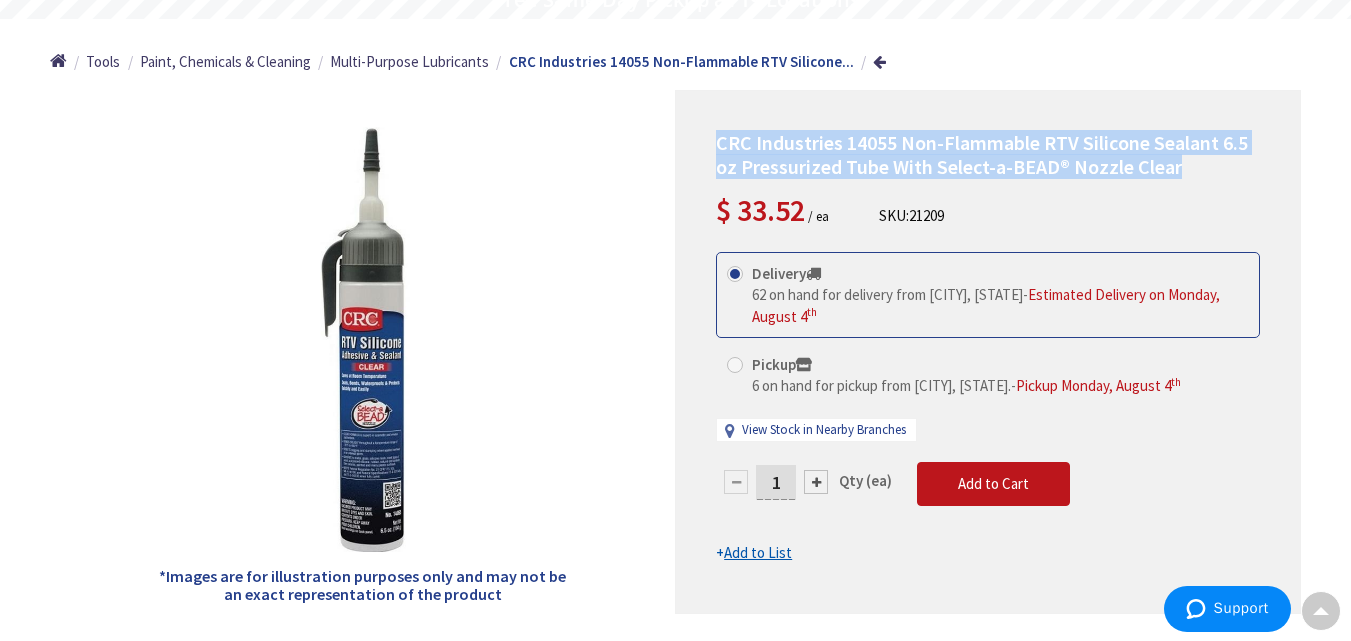 drag, startPoint x: 1196, startPoint y: 168, endPoint x: 712, endPoint y: 145, distance: 484.54617 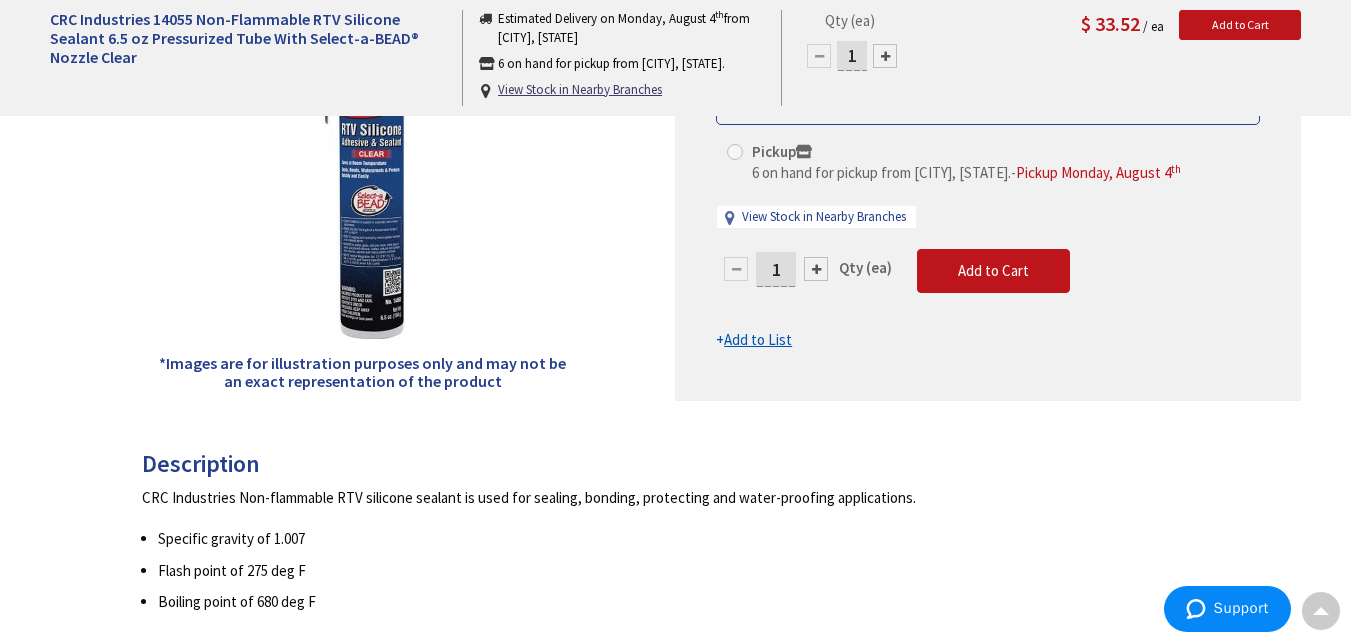 scroll, scrollTop: 500, scrollLeft: 0, axis: vertical 